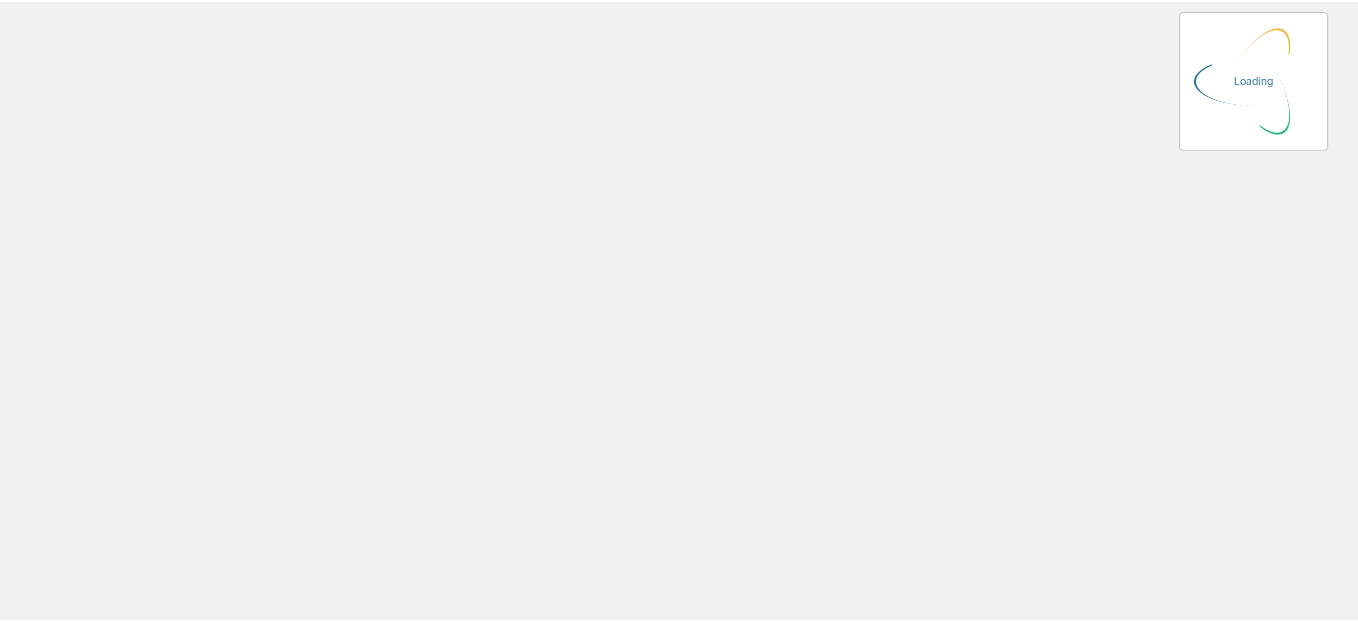 scroll, scrollTop: 0, scrollLeft: 0, axis: both 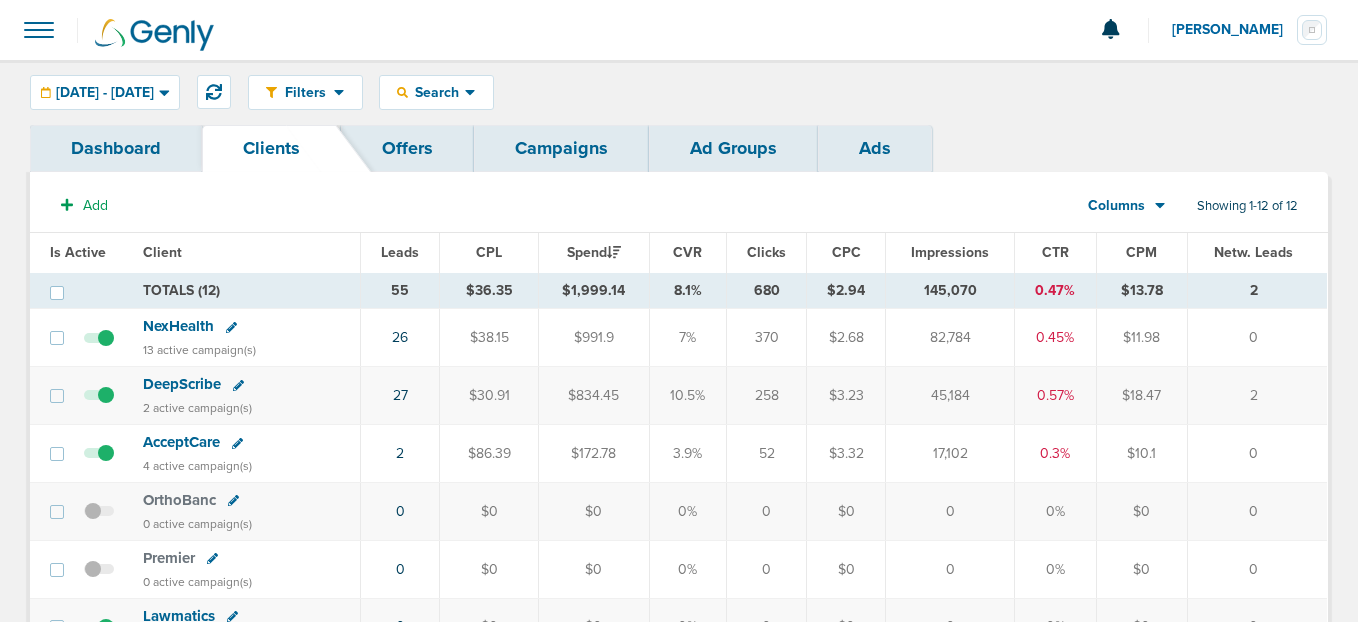 click on "NexHealth" at bounding box center [178, 326] 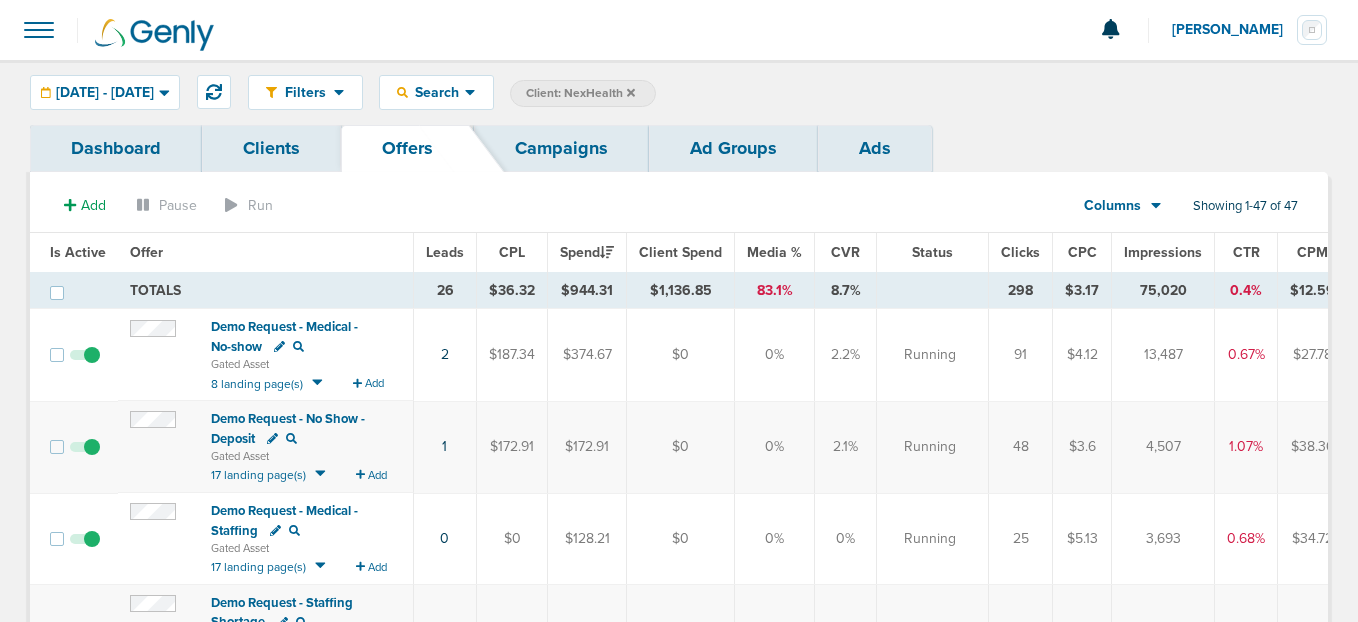 click on "Ad Groups" at bounding box center (733, 148) 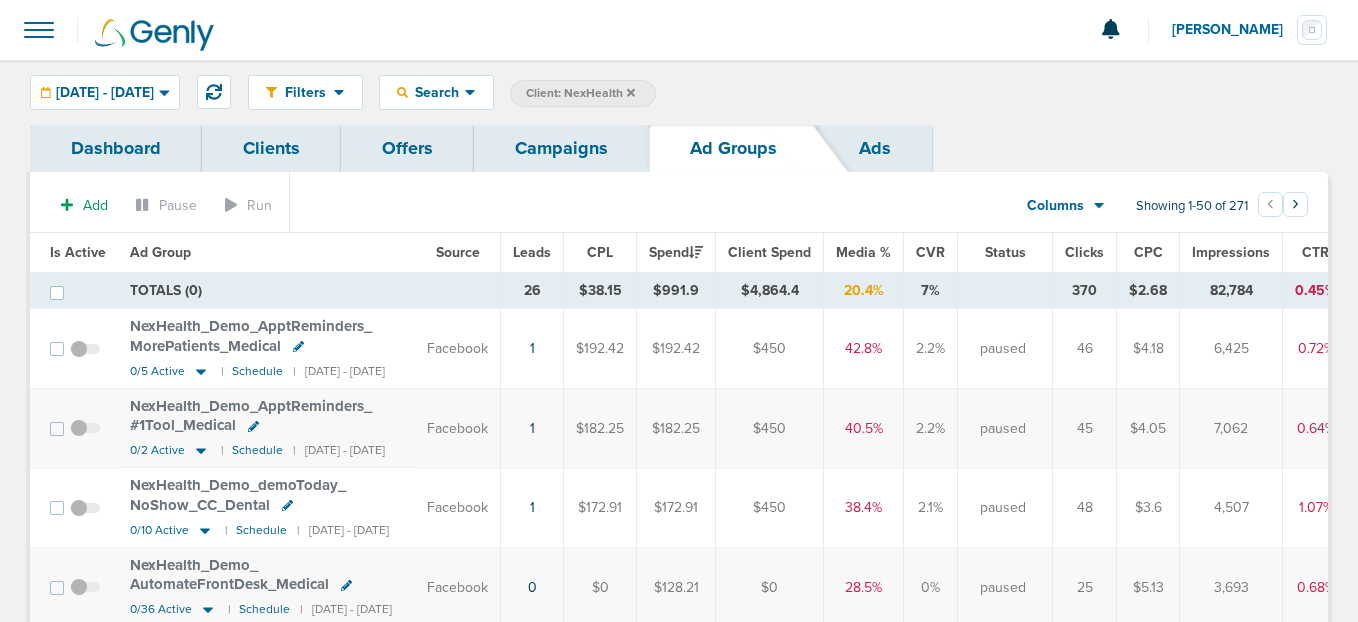 click on "Campaigns" at bounding box center (561, 148) 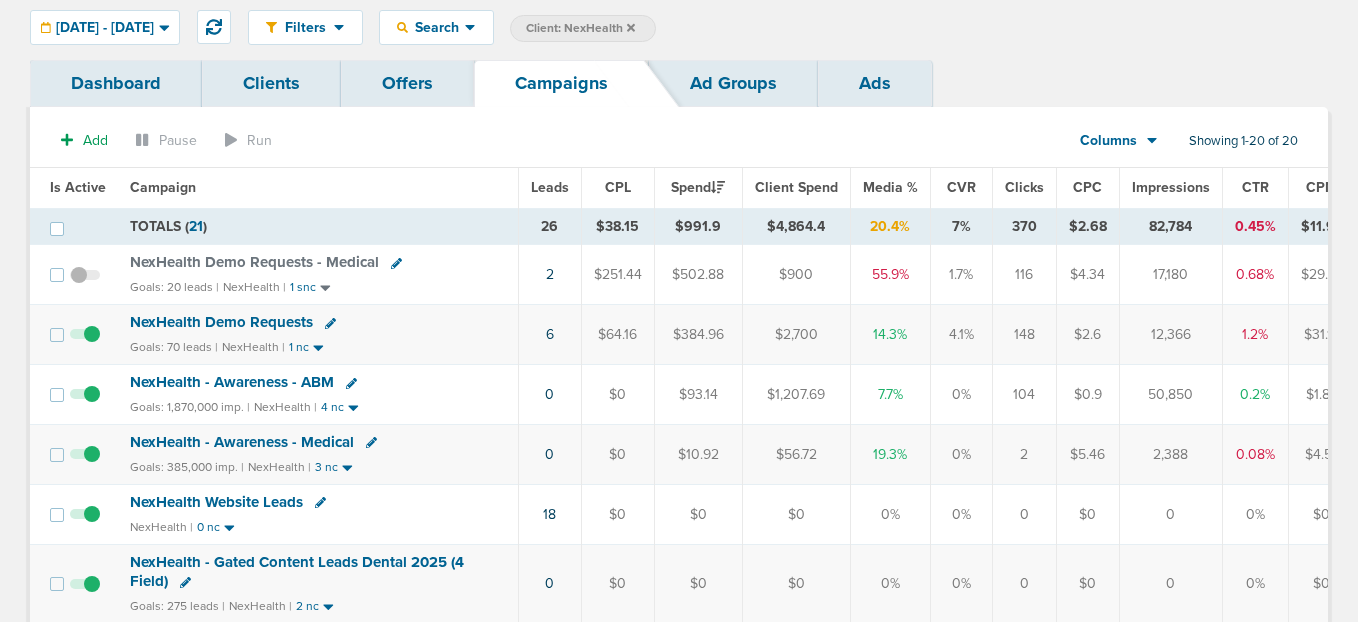 scroll, scrollTop: 0, scrollLeft: 0, axis: both 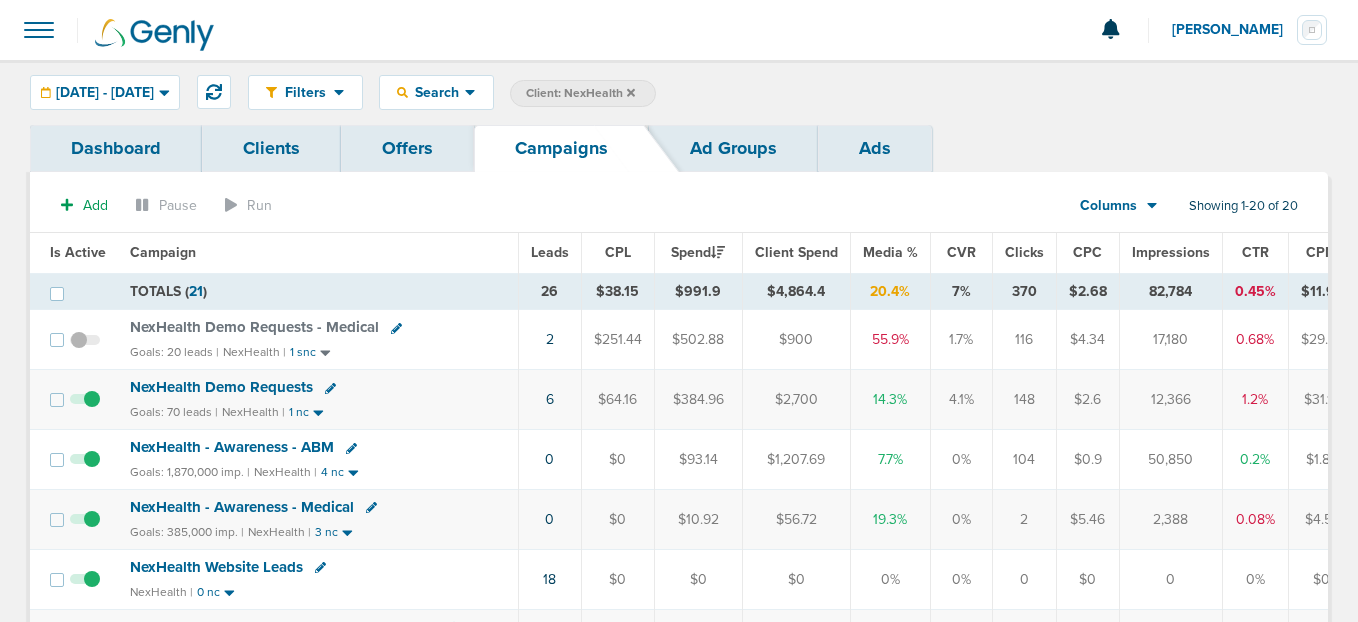 click on "Ad Groups" at bounding box center [733, 148] 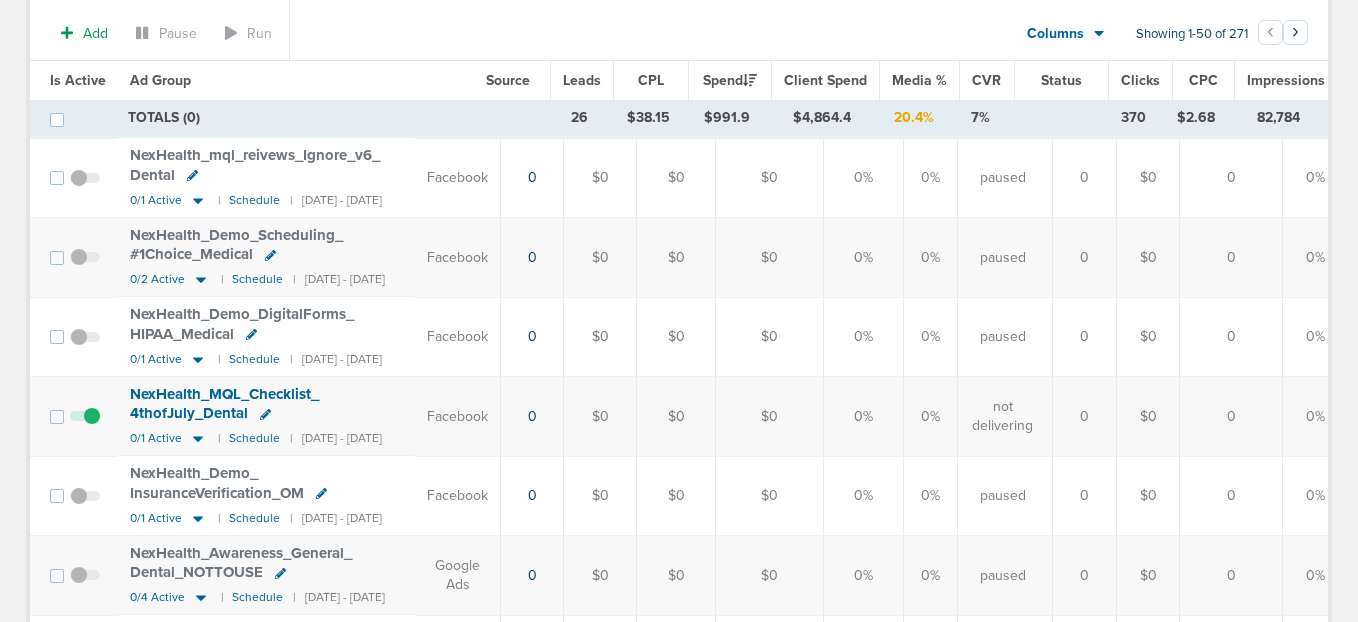 scroll, scrollTop: 975, scrollLeft: 0, axis: vertical 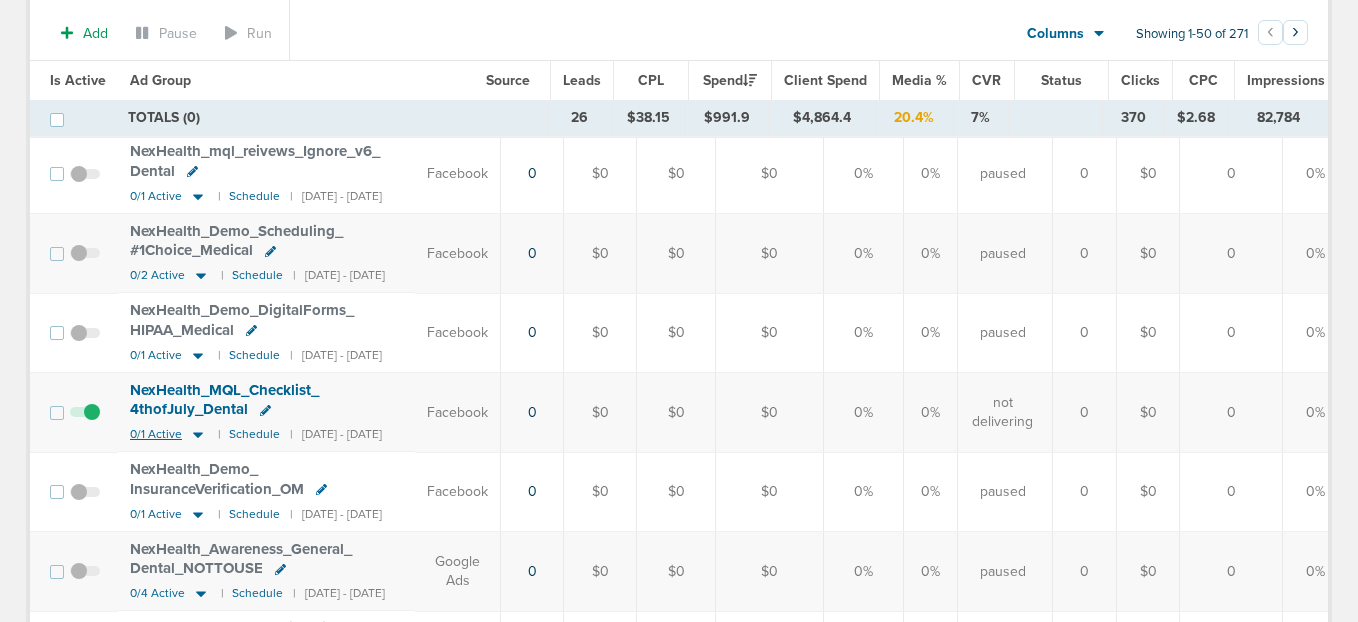 click 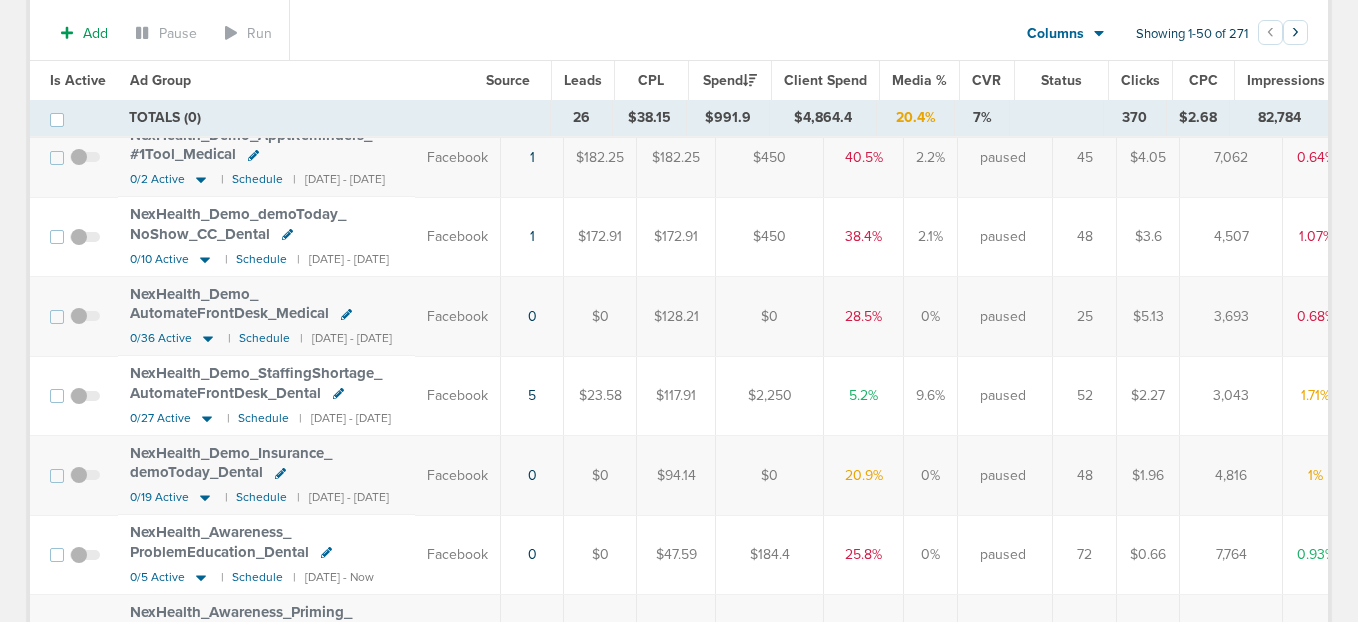 scroll, scrollTop: 98, scrollLeft: 0, axis: vertical 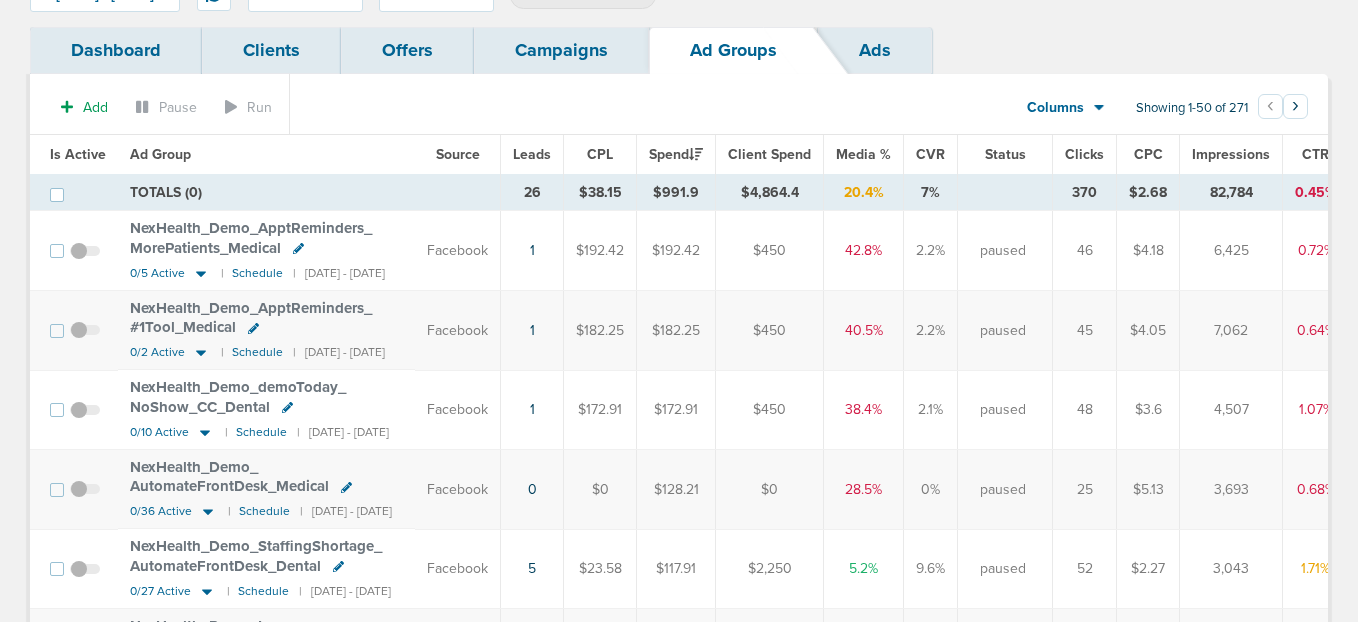 click on "Campaigns" at bounding box center (561, 50) 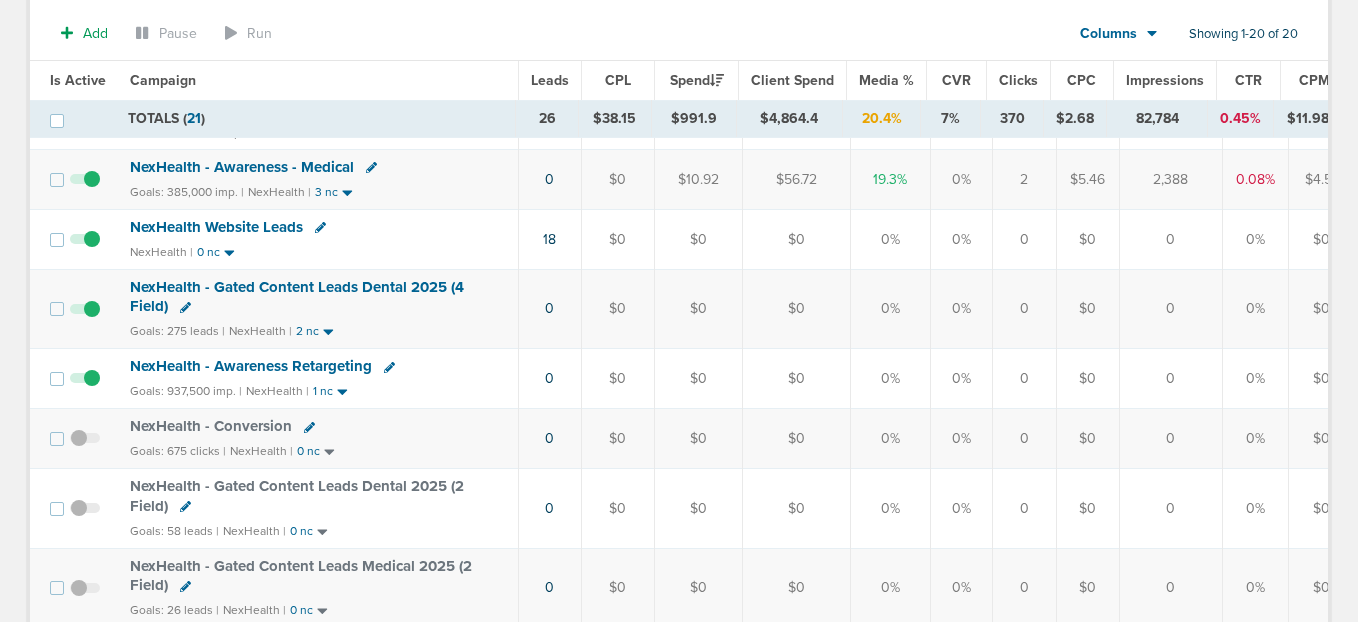 scroll, scrollTop: 0, scrollLeft: 0, axis: both 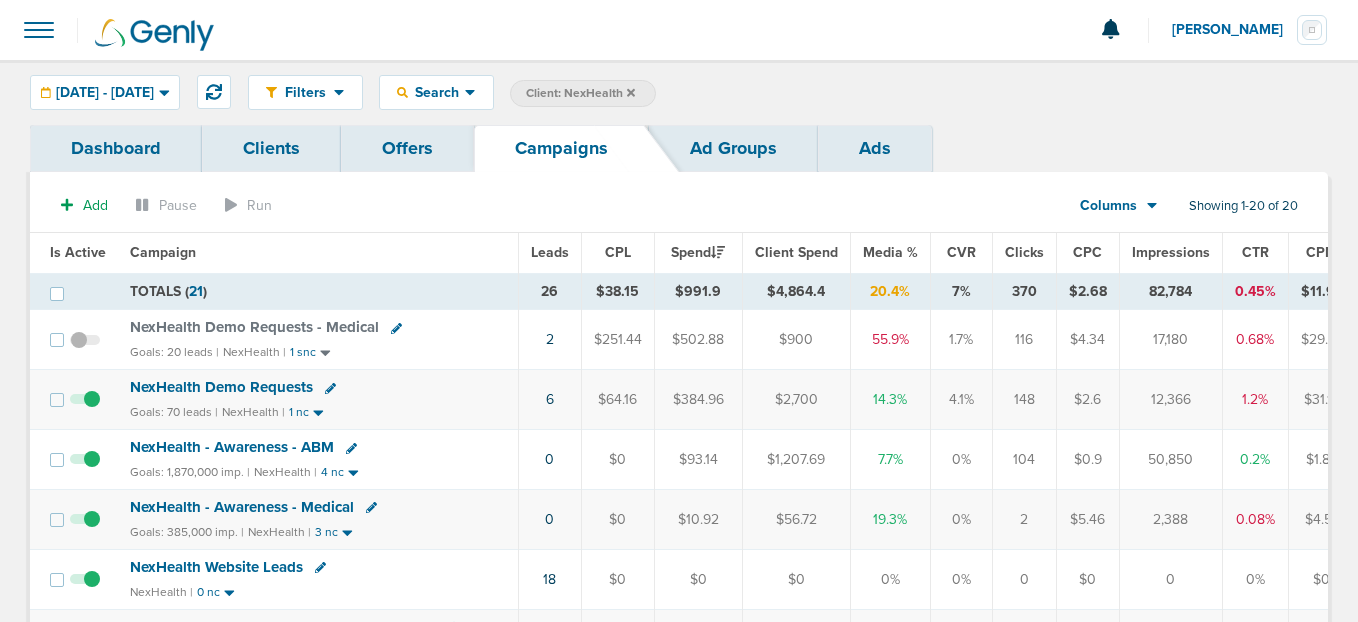 click on "Ad Groups" at bounding box center [733, 148] 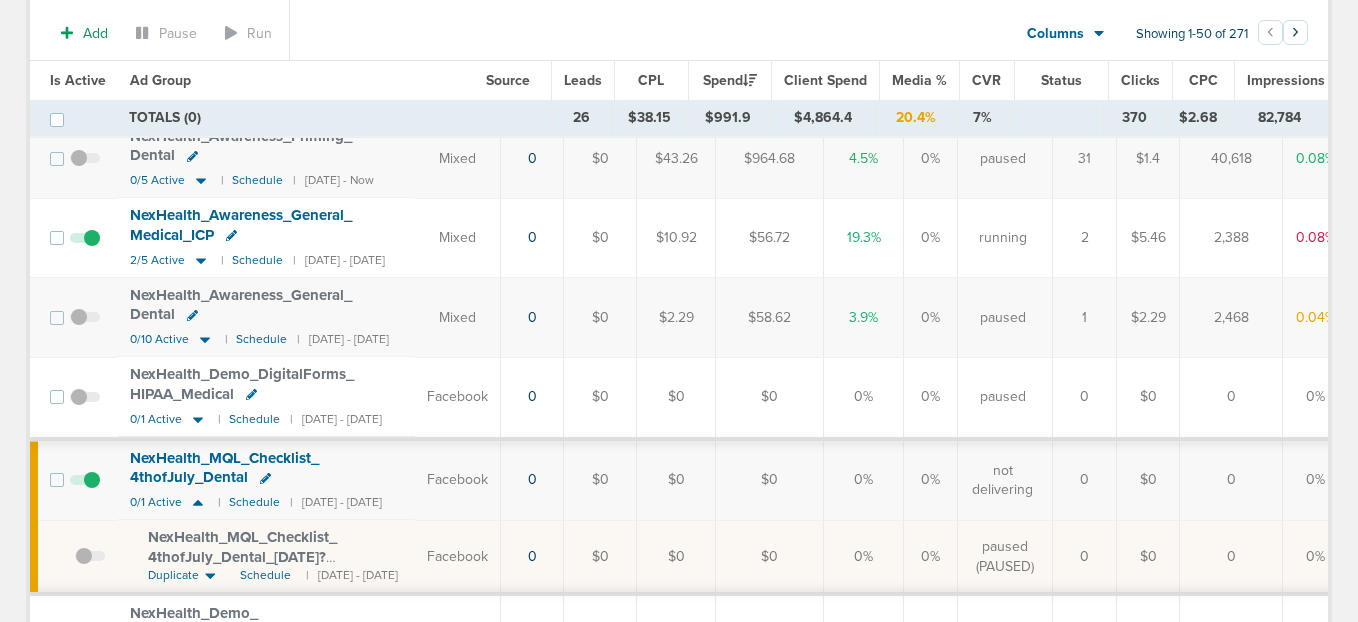 scroll, scrollTop: 756, scrollLeft: 0, axis: vertical 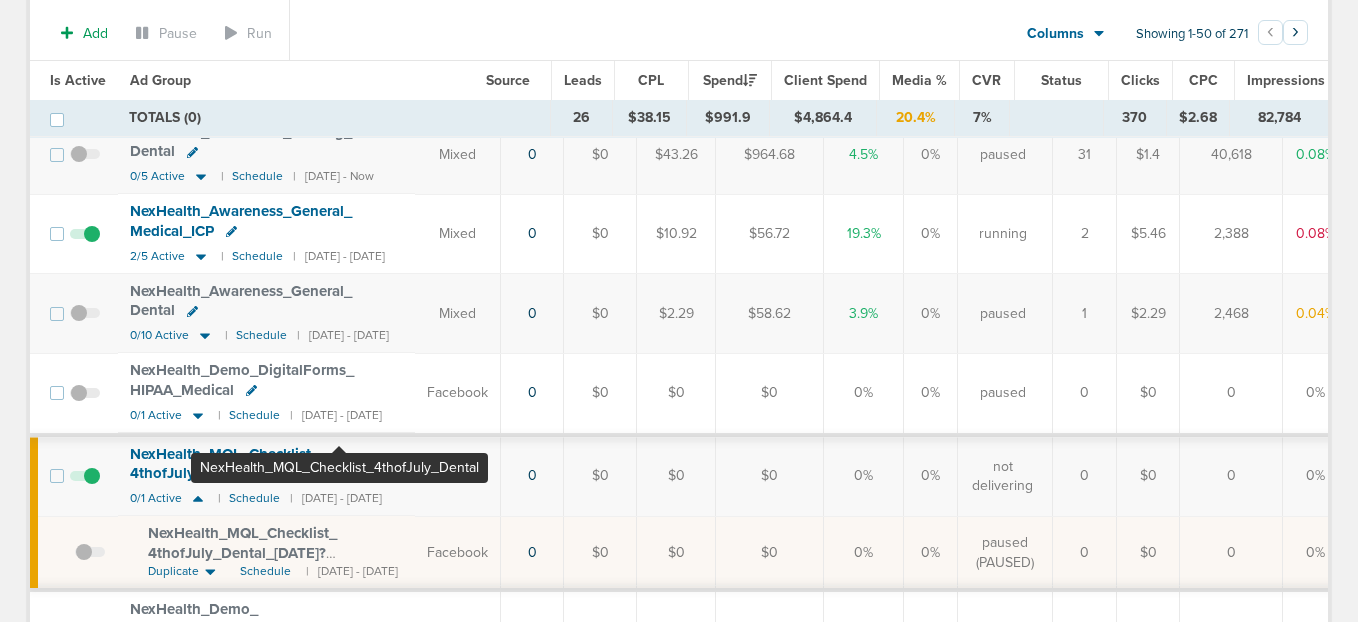 click on "NexHealth_ MQL_ Checklist_ 4thofJuly_ Dental" at bounding box center [224, 464] 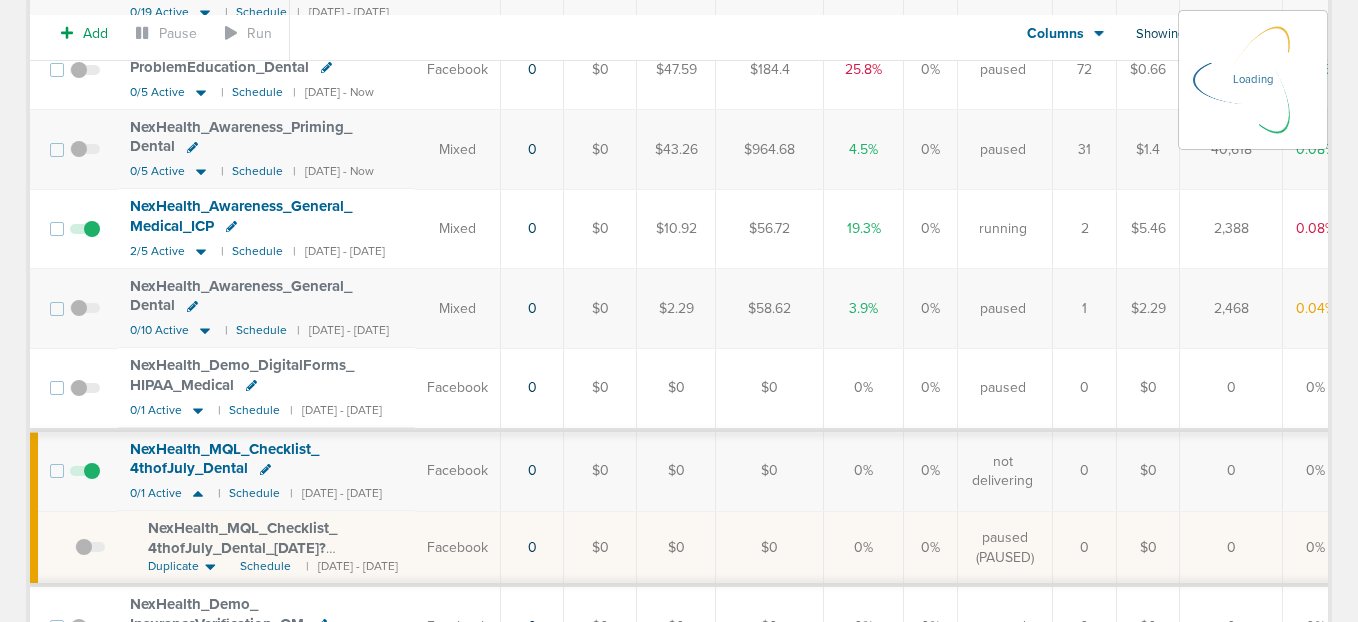 scroll, scrollTop: 0, scrollLeft: 0, axis: both 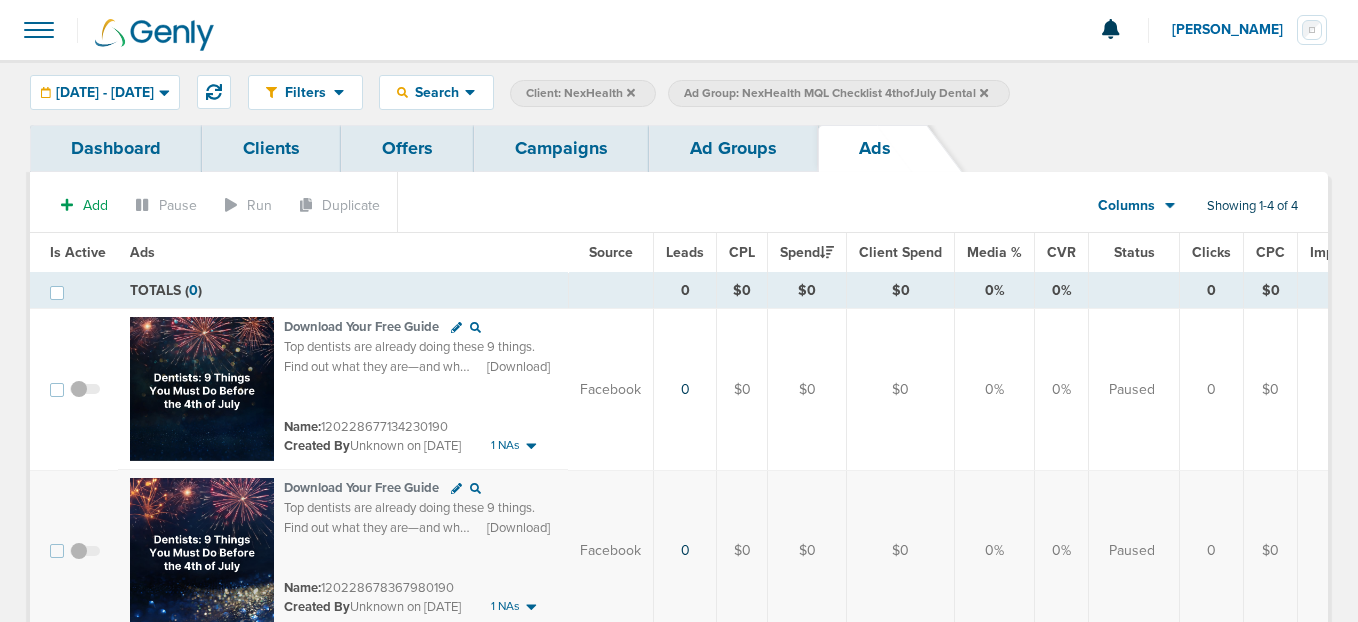 click on "Campaigns" at bounding box center (561, 148) 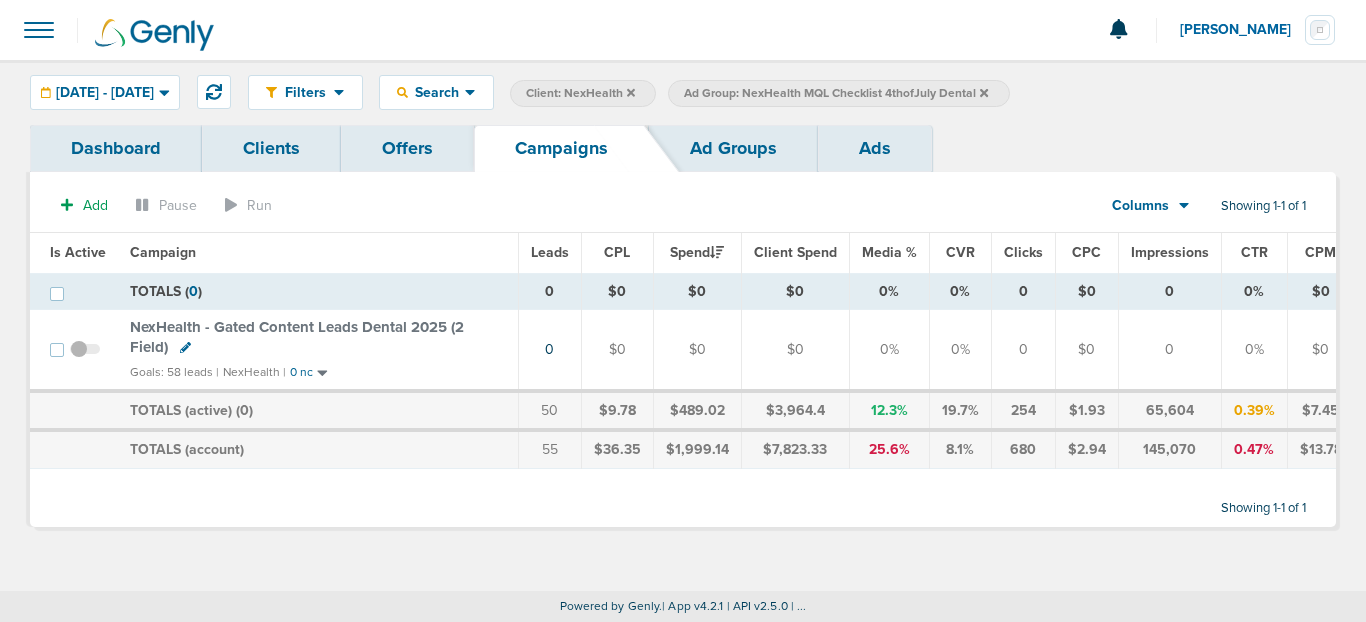 click on "NexHealth - Gated Content Leads Dental 2025 (2 Field)" at bounding box center (297, 337) 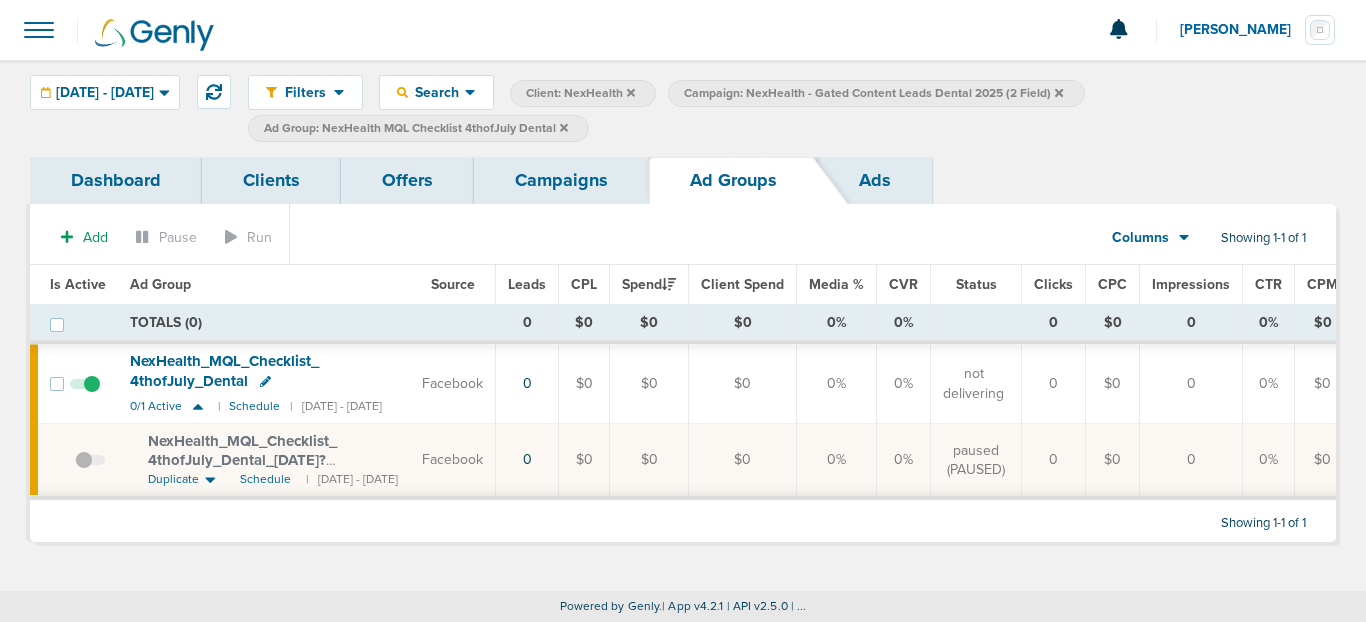 click 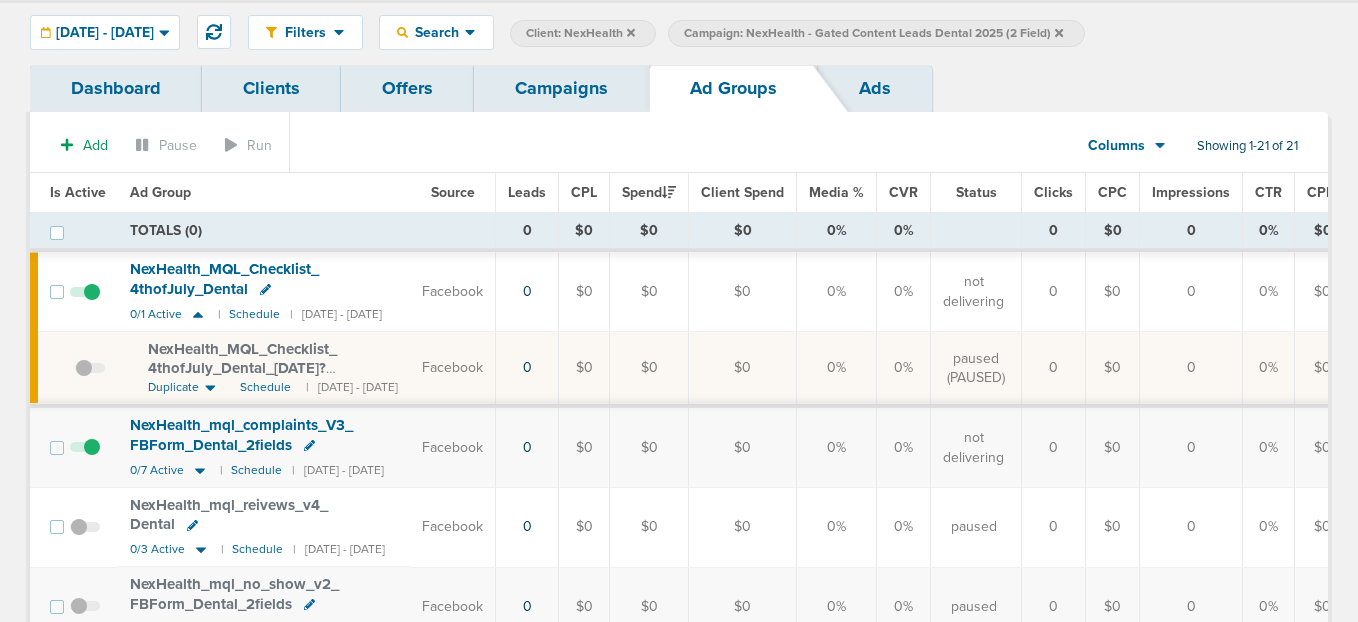 scroll, scrollTop: 0, scrollLeft: 0, axis: both 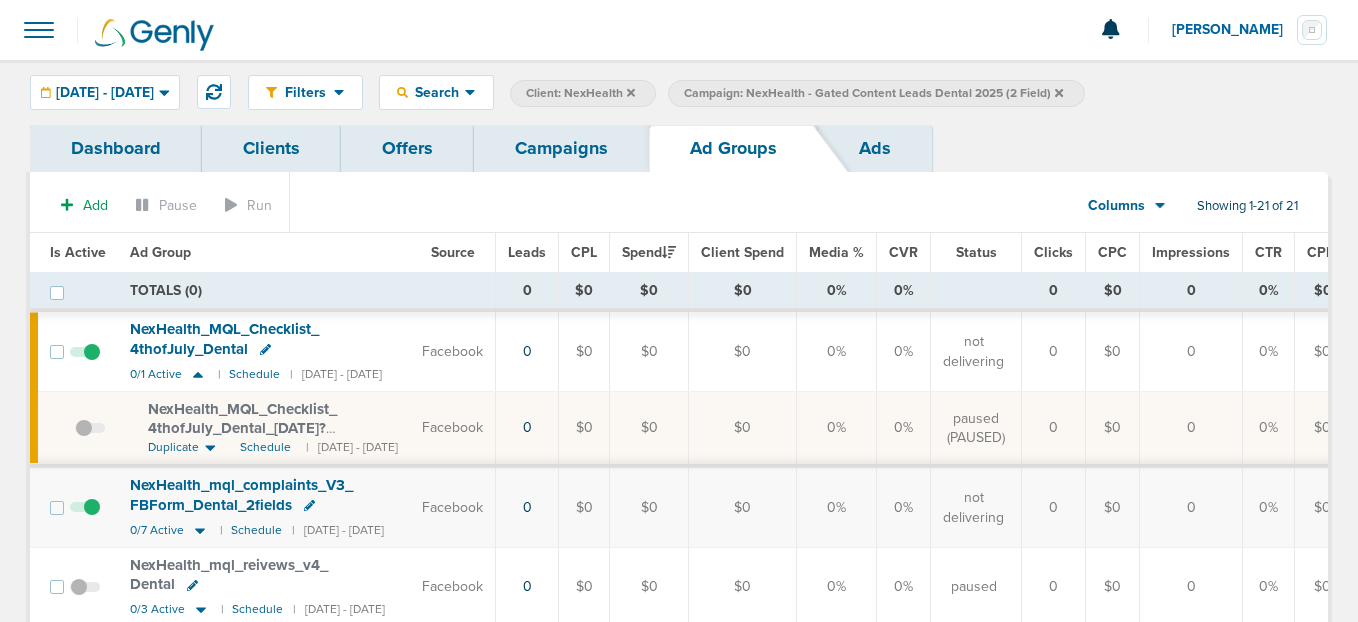 click 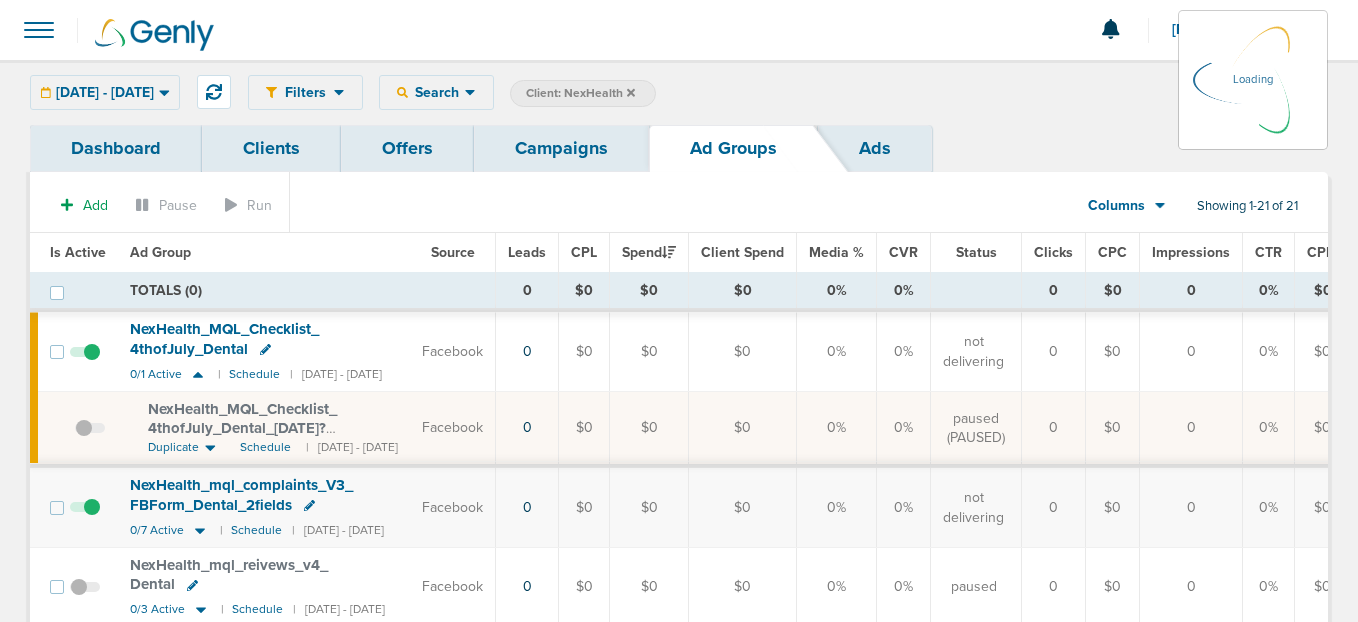 click on "Campaigns" at bounding box center [561, 148] 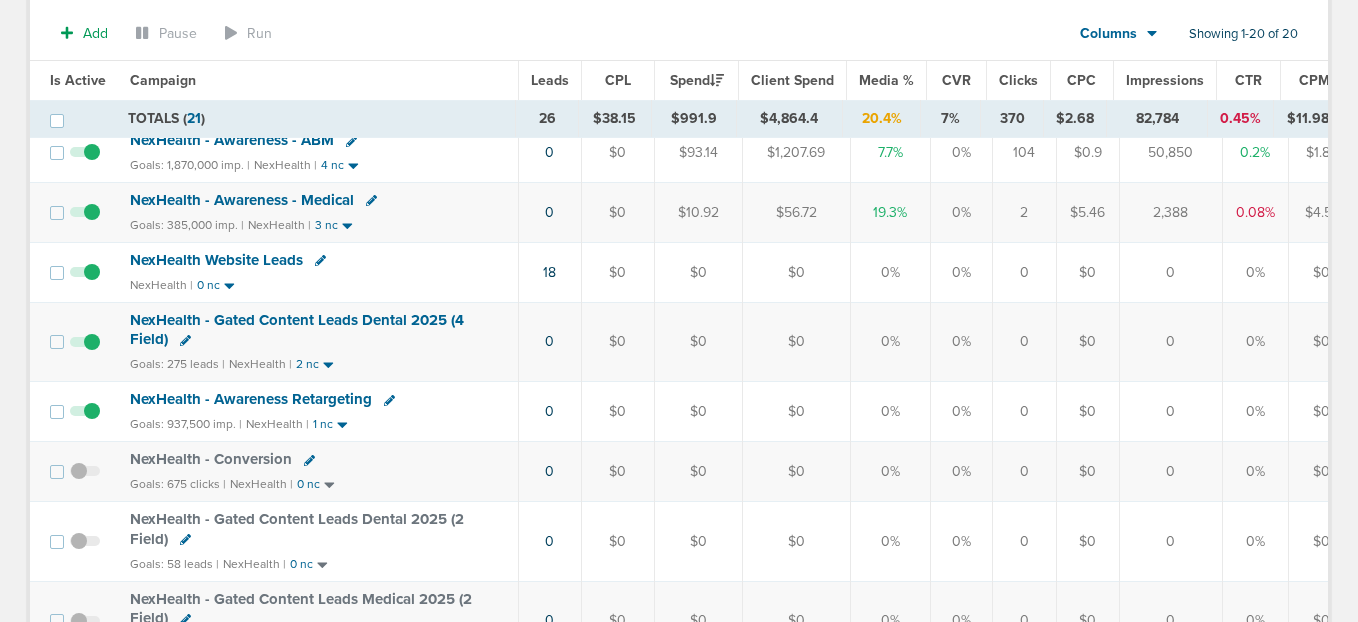 scroll, scrollTop: 302, scrollLeft: 0, axis: vertical 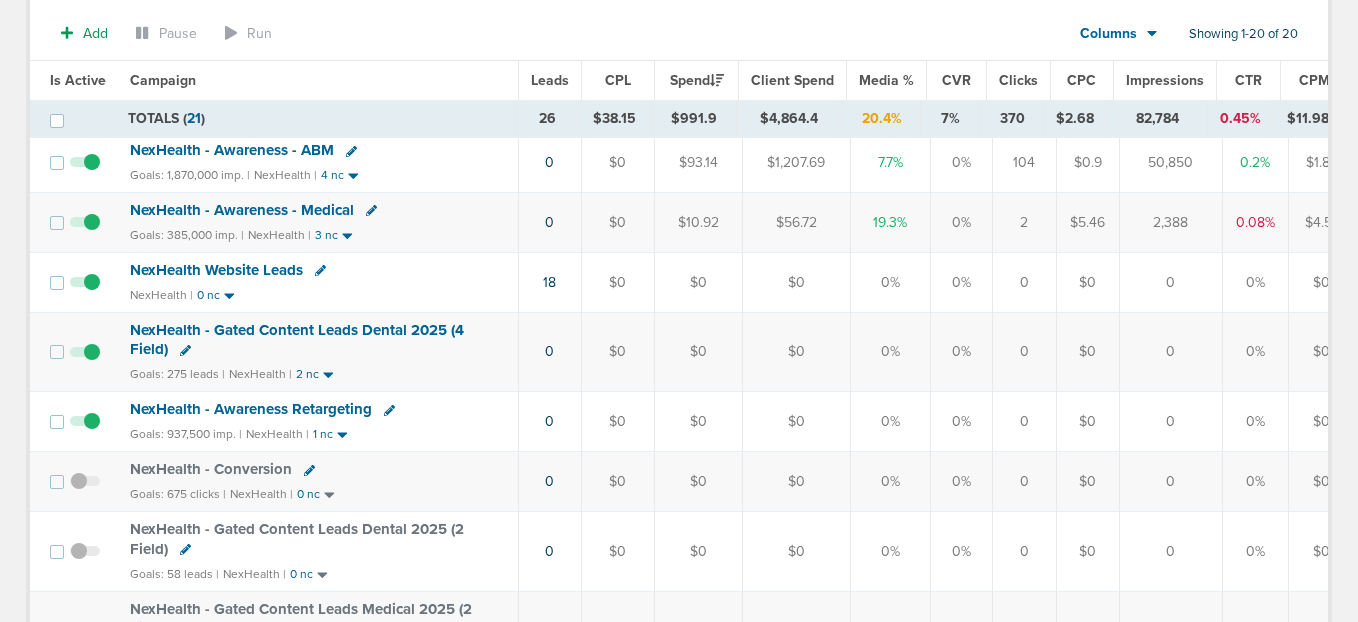 click on "NexHealth - Gated Content Leads Dental 2025 (4 Field)" at bounding box center (297, 340) 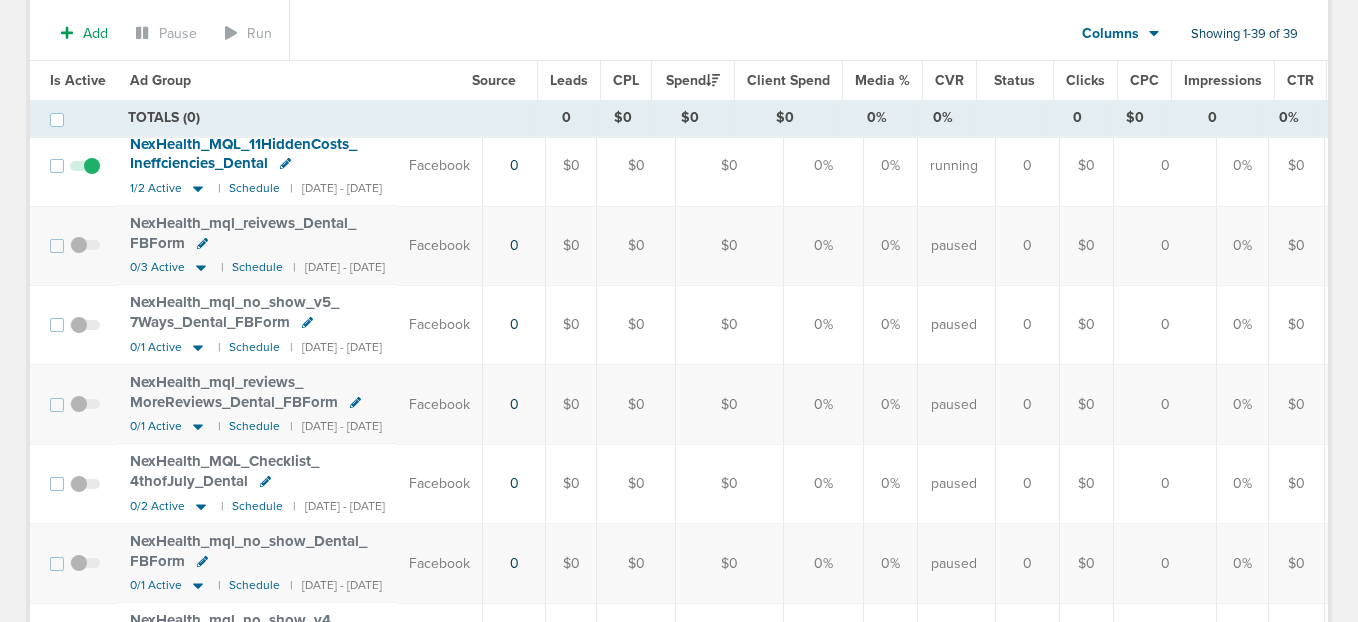 scroll, scrollTop: 2100, scrollLeft: 0, axis: vertical 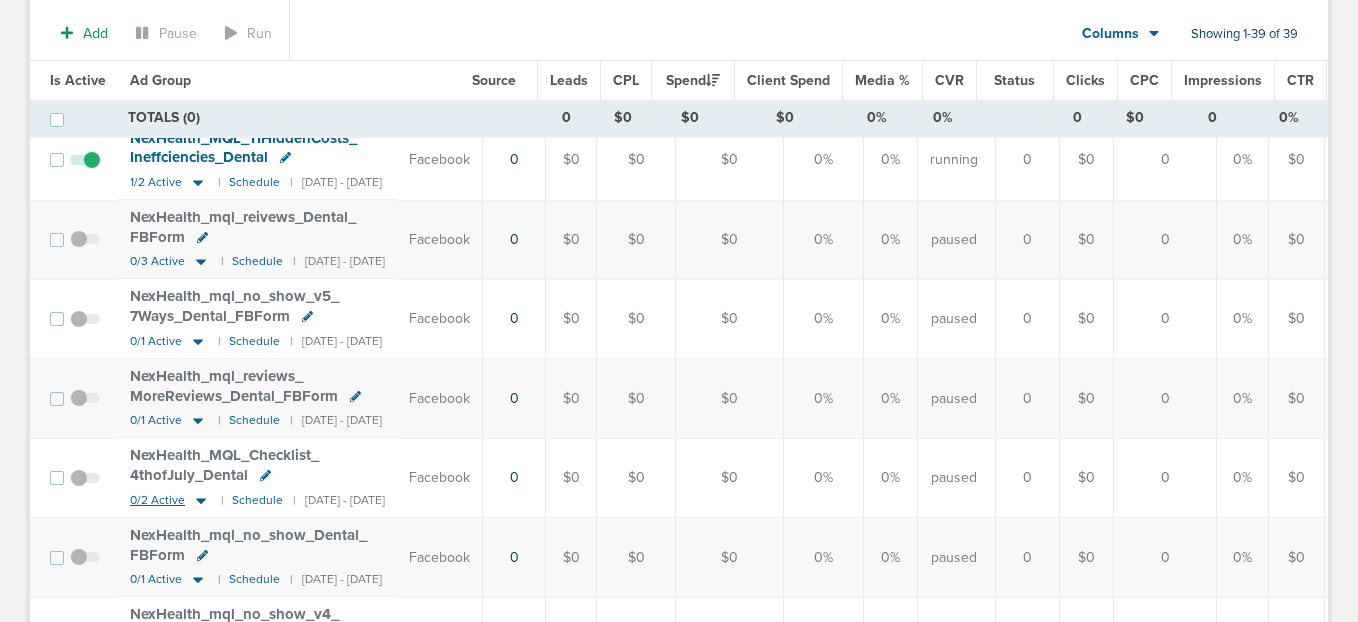 click 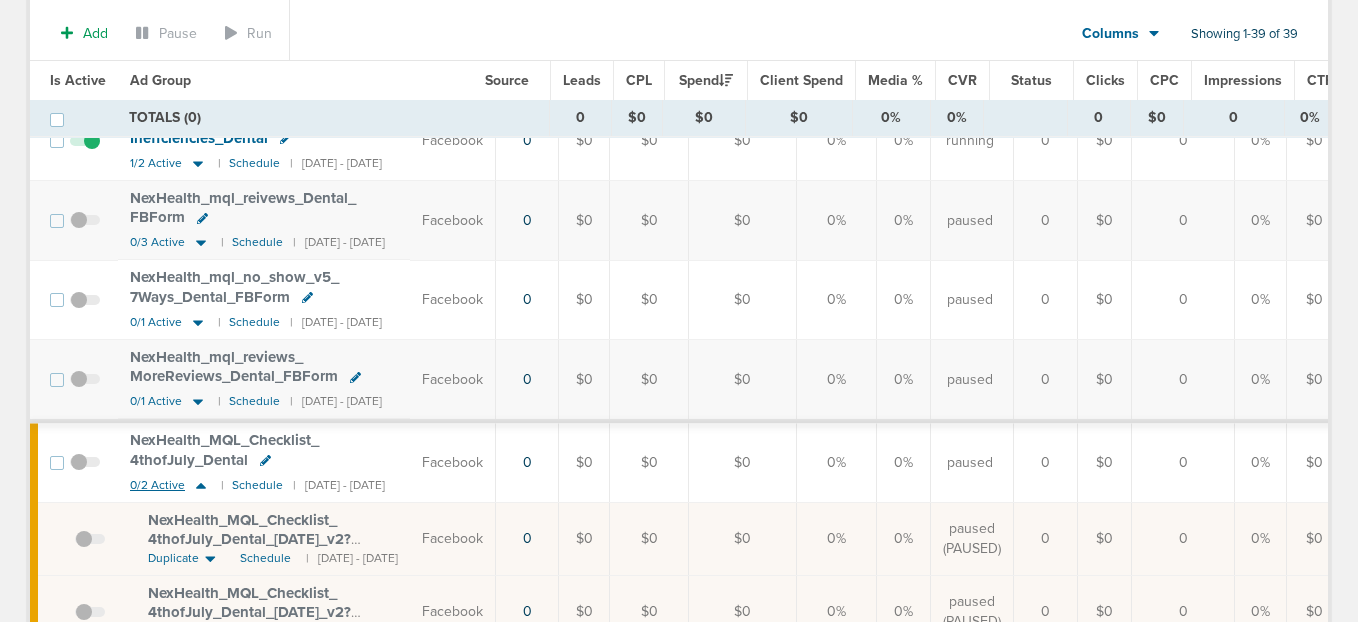 scroll, scrollTop: 2041, scrollLeft: 0, axis: vertical 